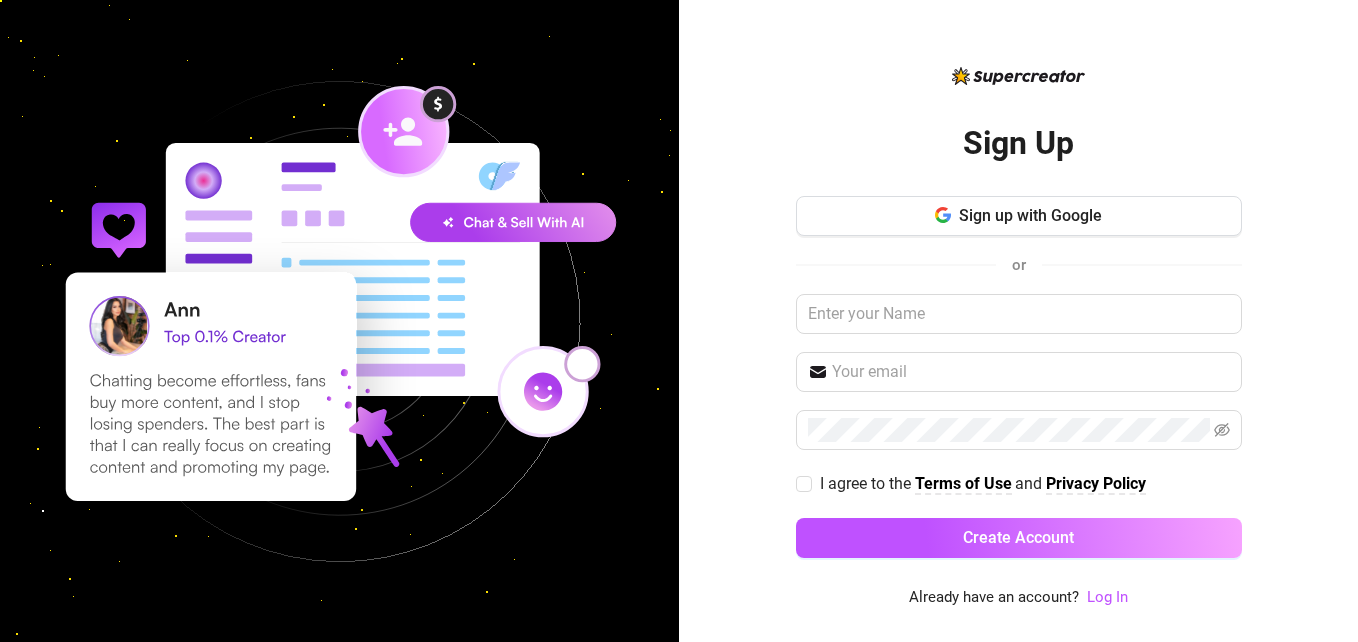 scroll, scrollTop: 0, scrollLeft: 0, axis: both 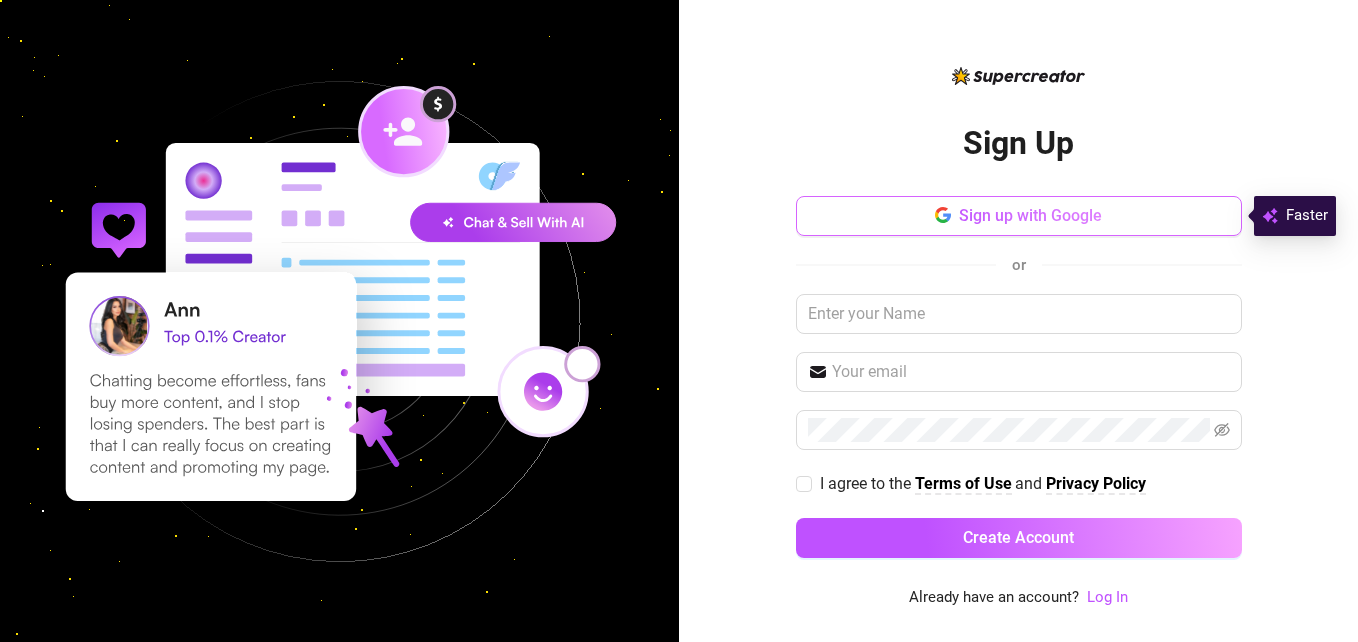 click on "Sign up with Google" at bounding box center [1030, 215] 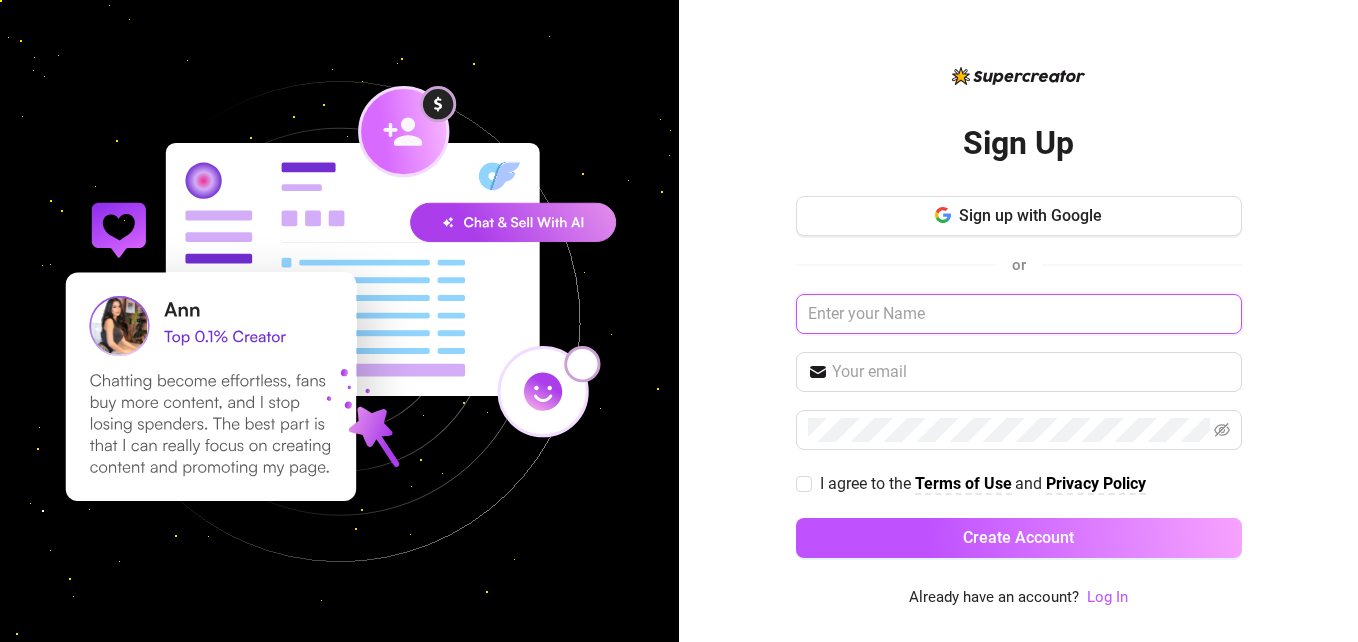 click at bounding box center [1019, 314] 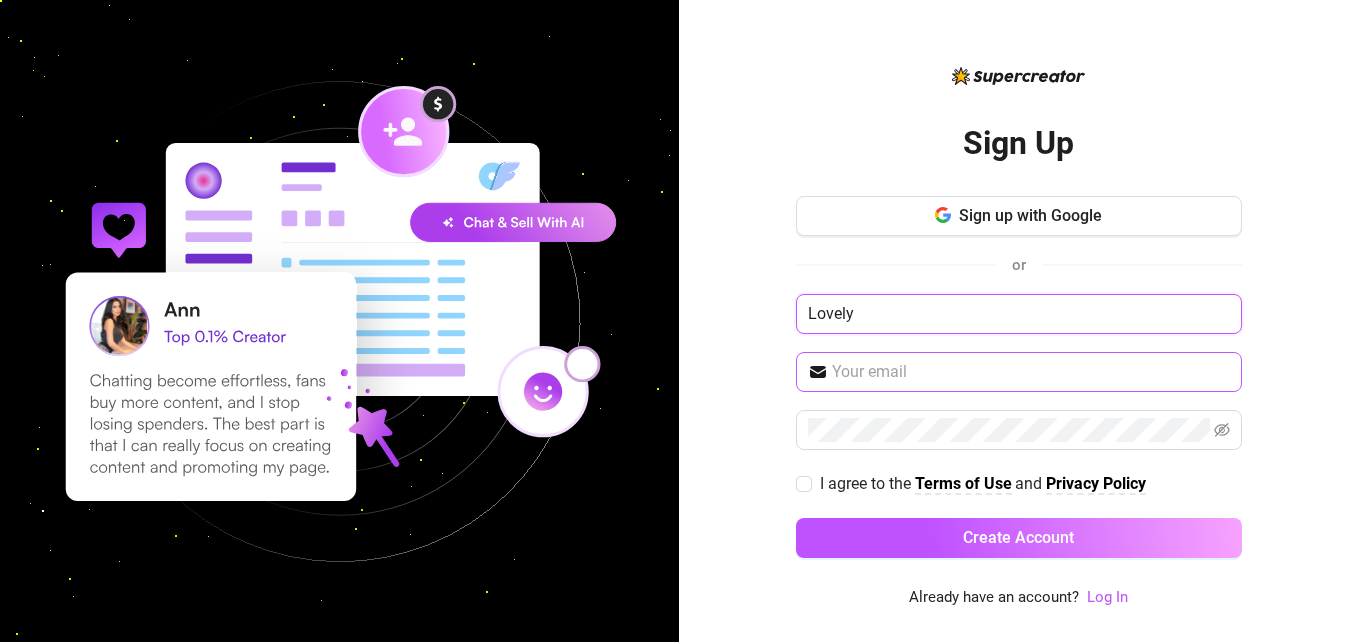 type on "Lovely" 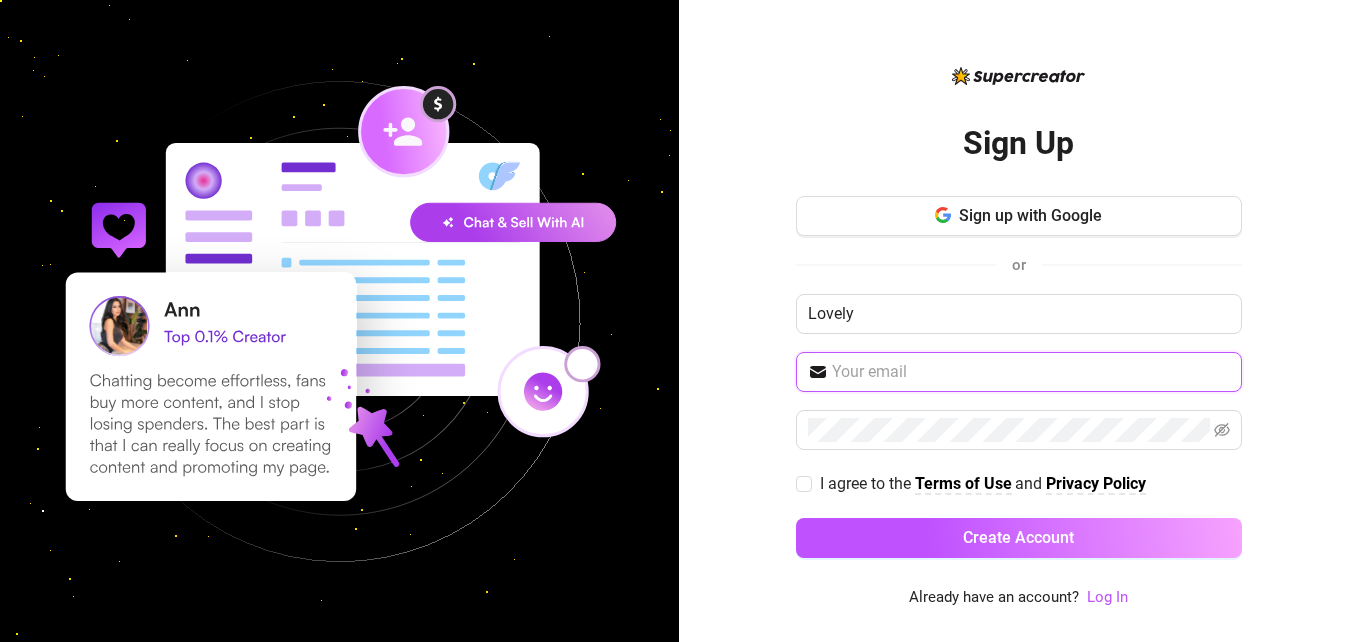 click at bounding box center (1031, 372) 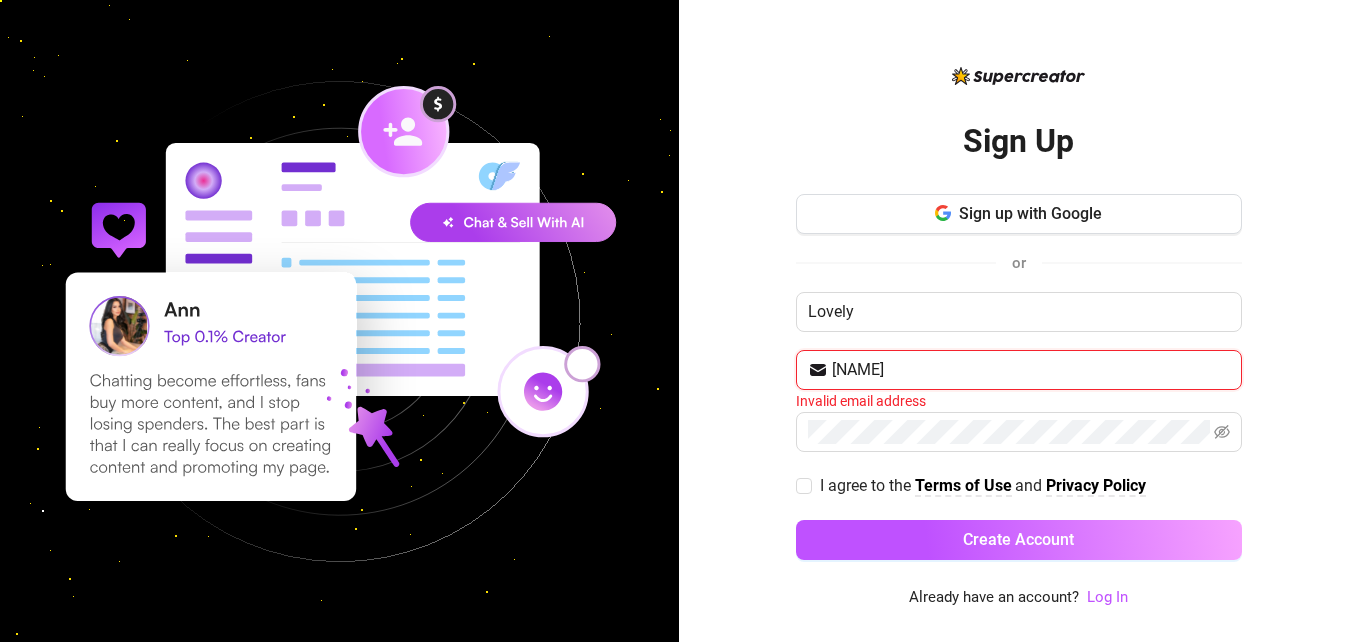 click on "Create Account" at bounding box center [1019, 540] 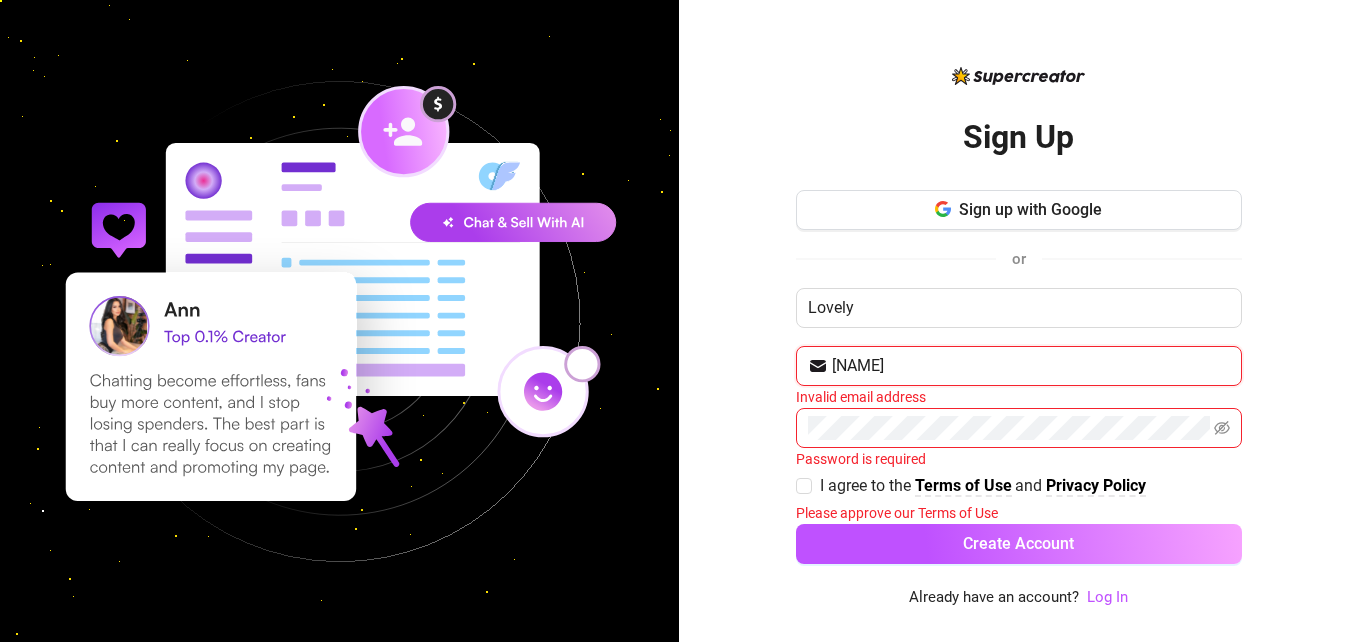 click on "gablines" at bounding box center (1031, 366) 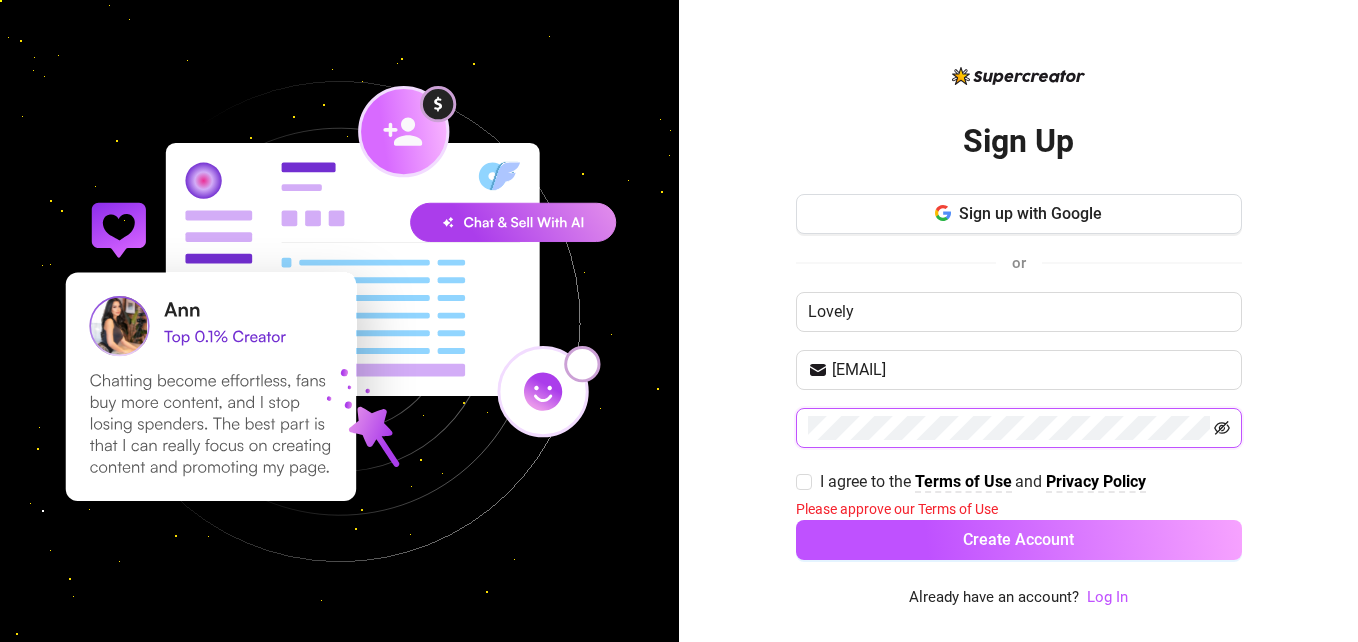 click 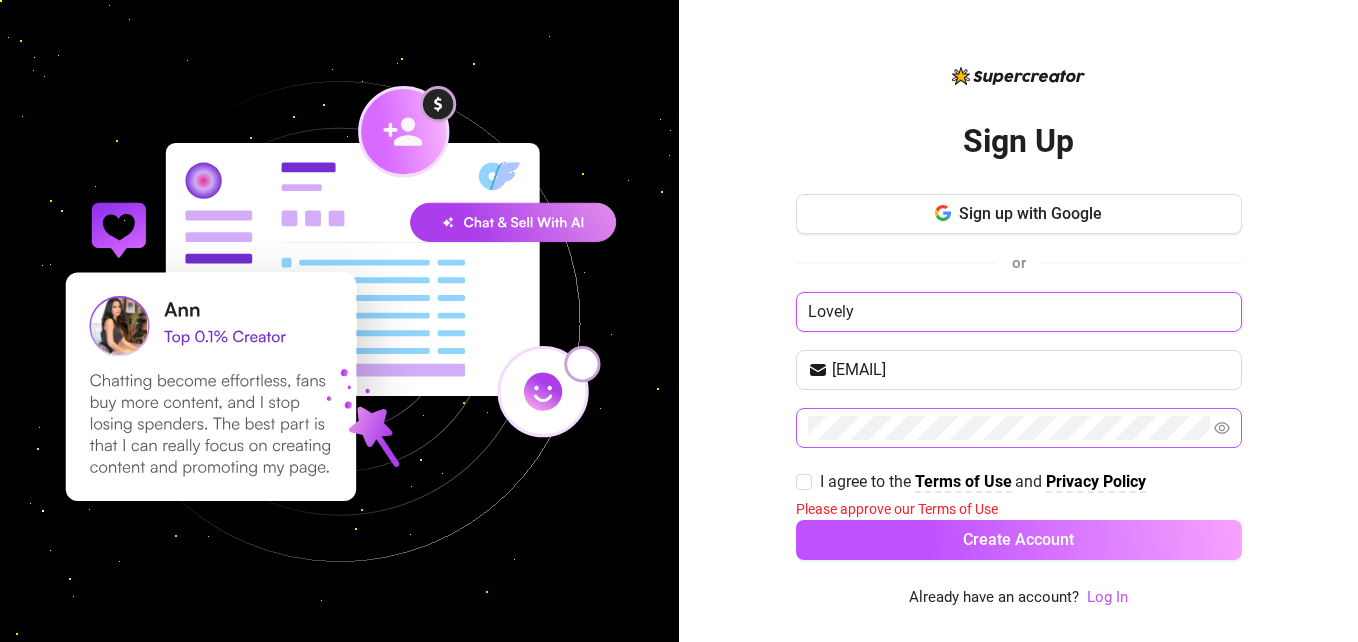 click on "Lovely" at bounding box center (1019, 312) 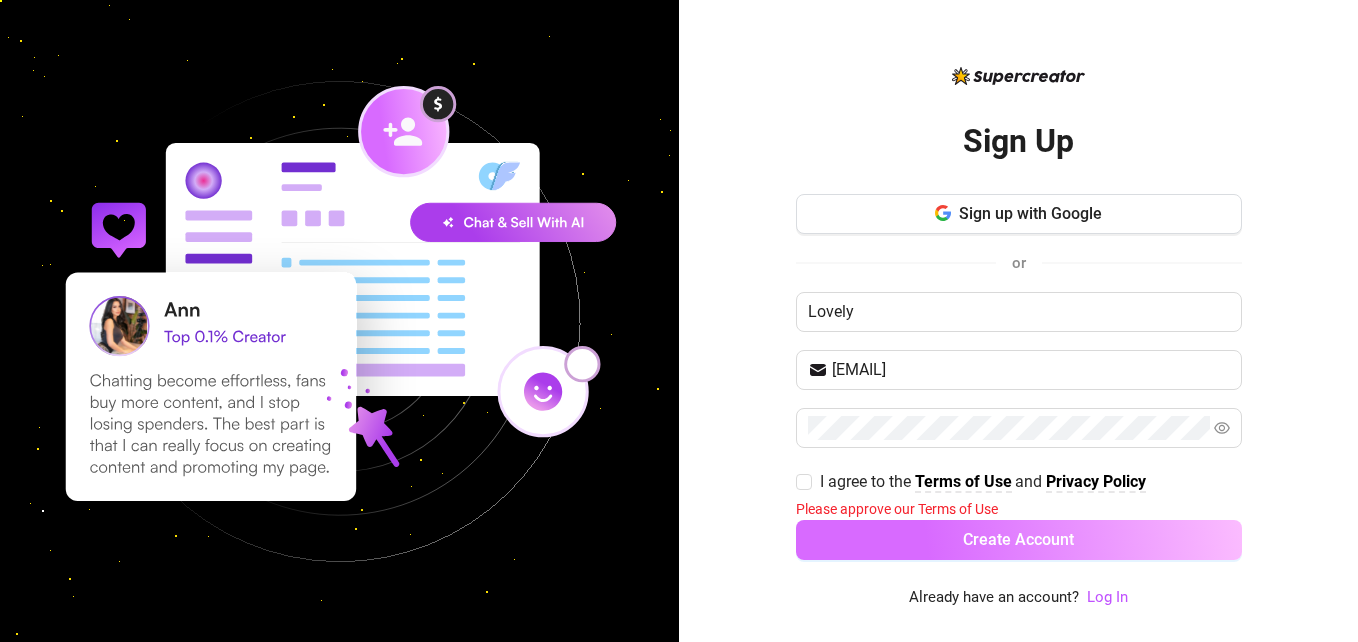 click on "Create Account" at bounding box center [1019, 540] 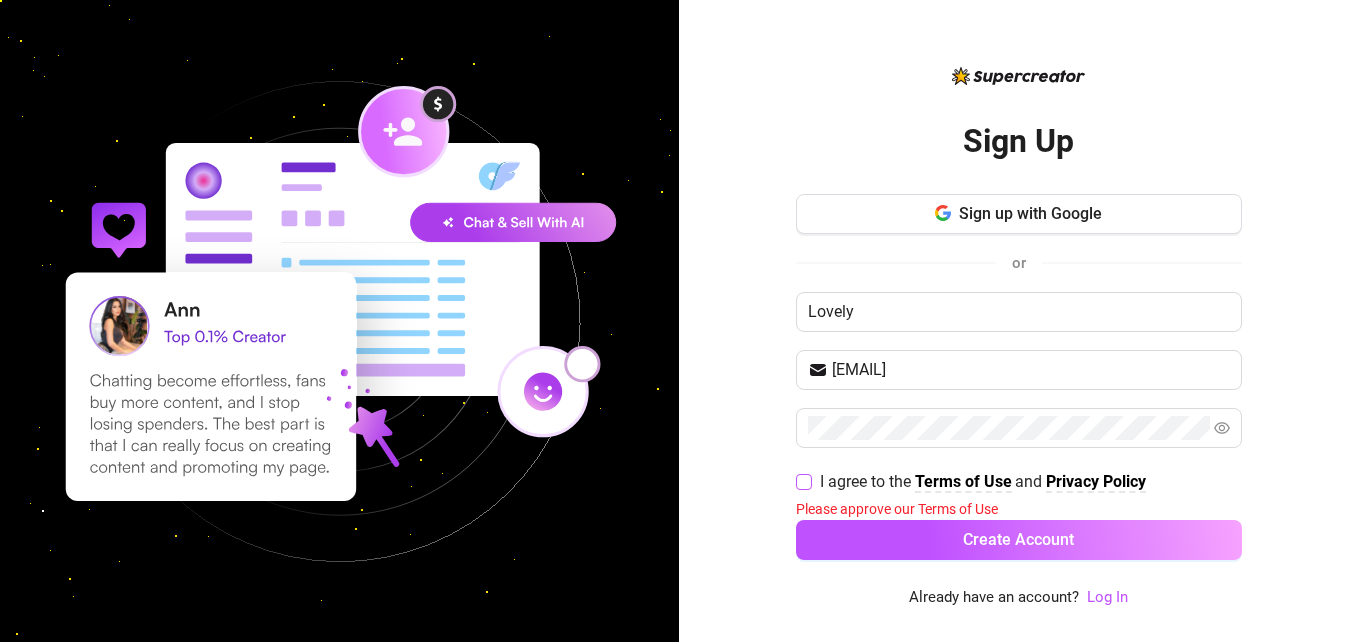 click at bounding box center [804, 482] 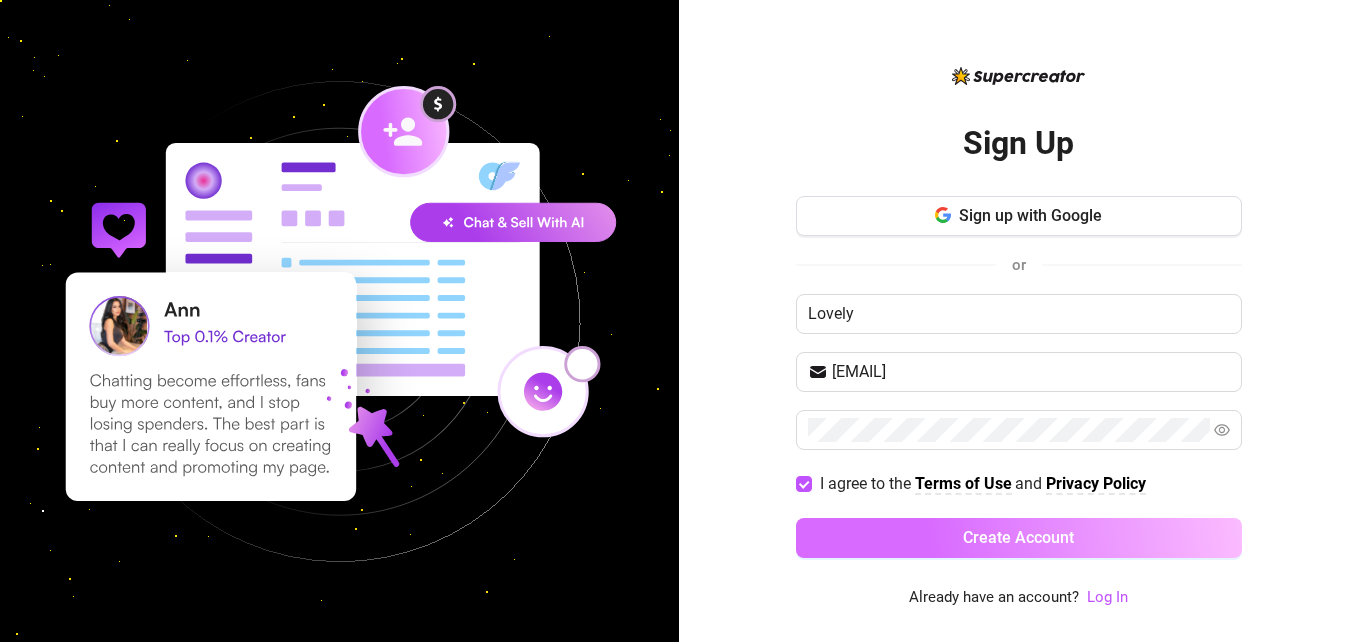 click on "Create Account" at bounding box center [1019, 538] 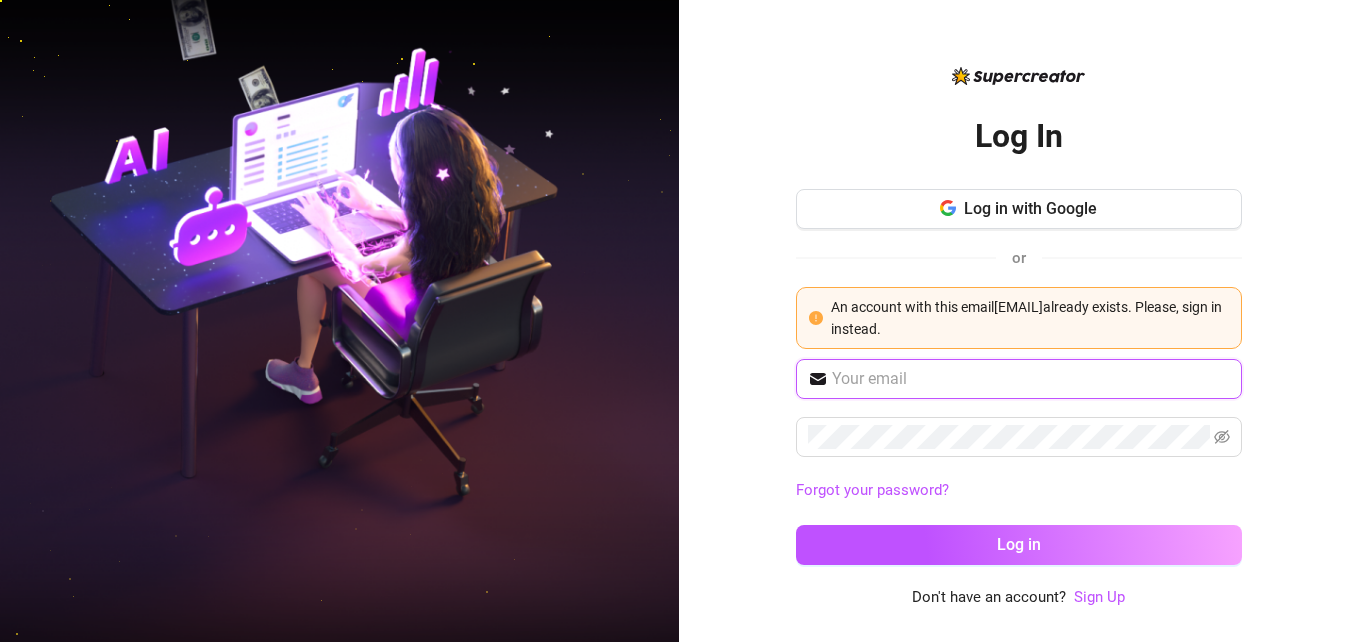 click at bounding box center [1031, 379] 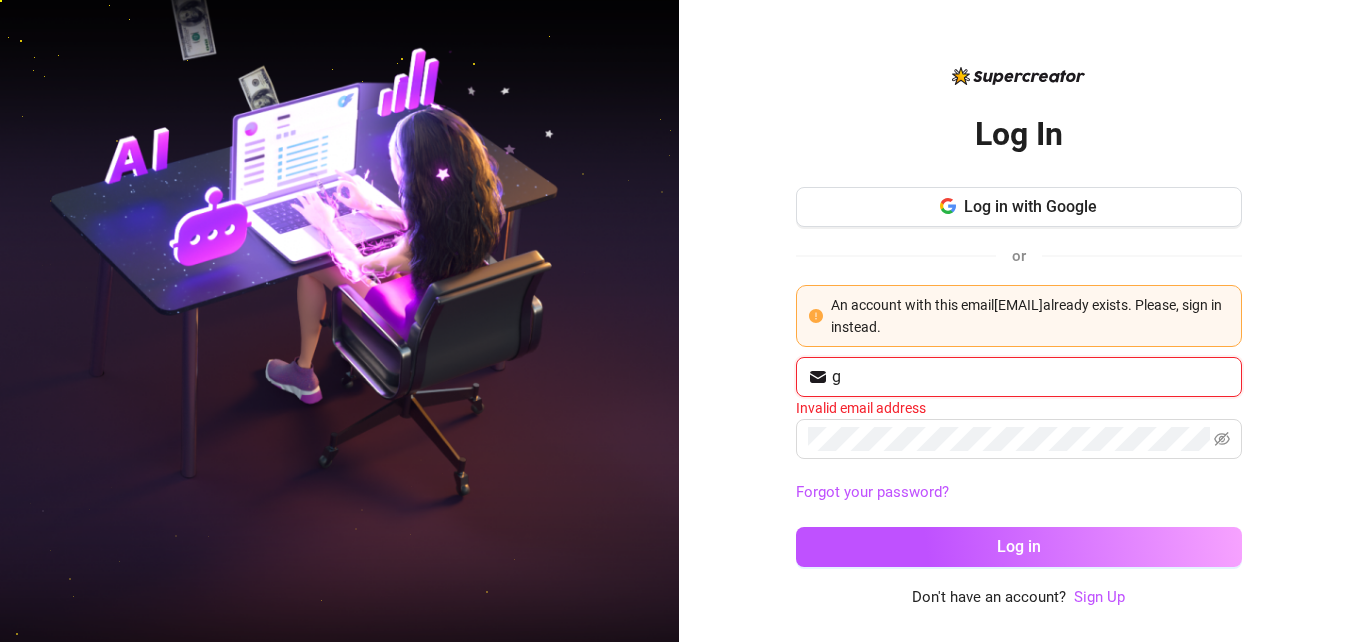 type on "gablineslovely2@gmail.com" 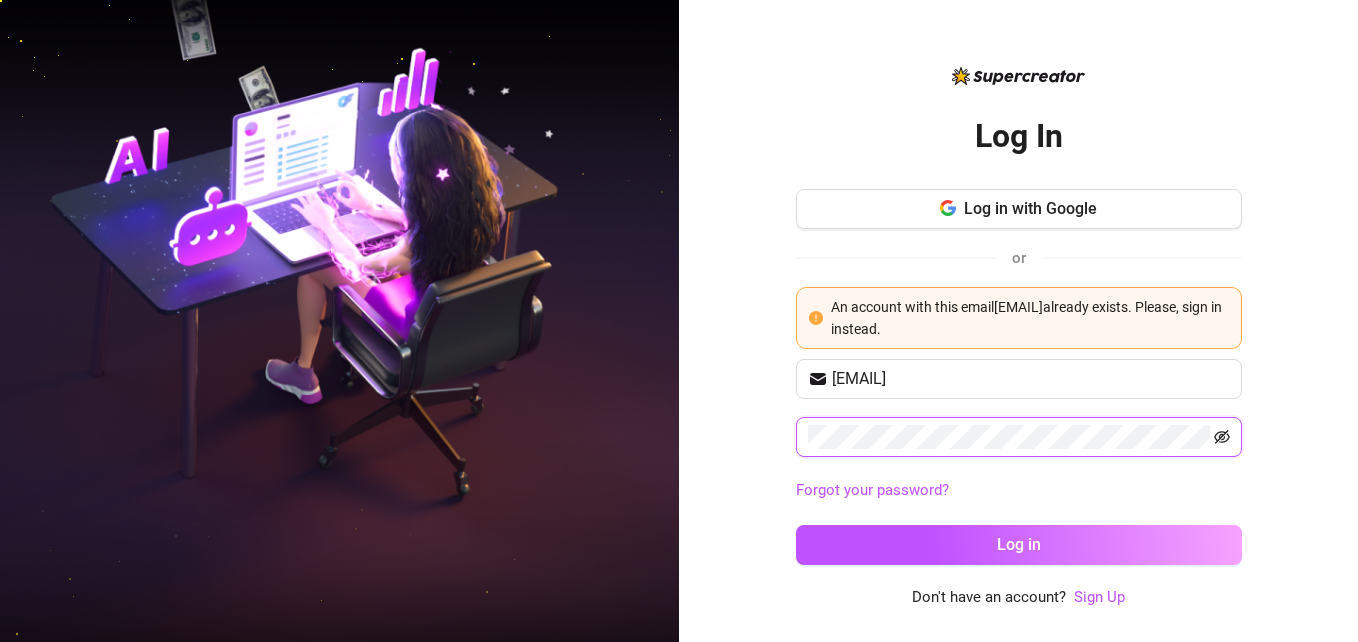 click 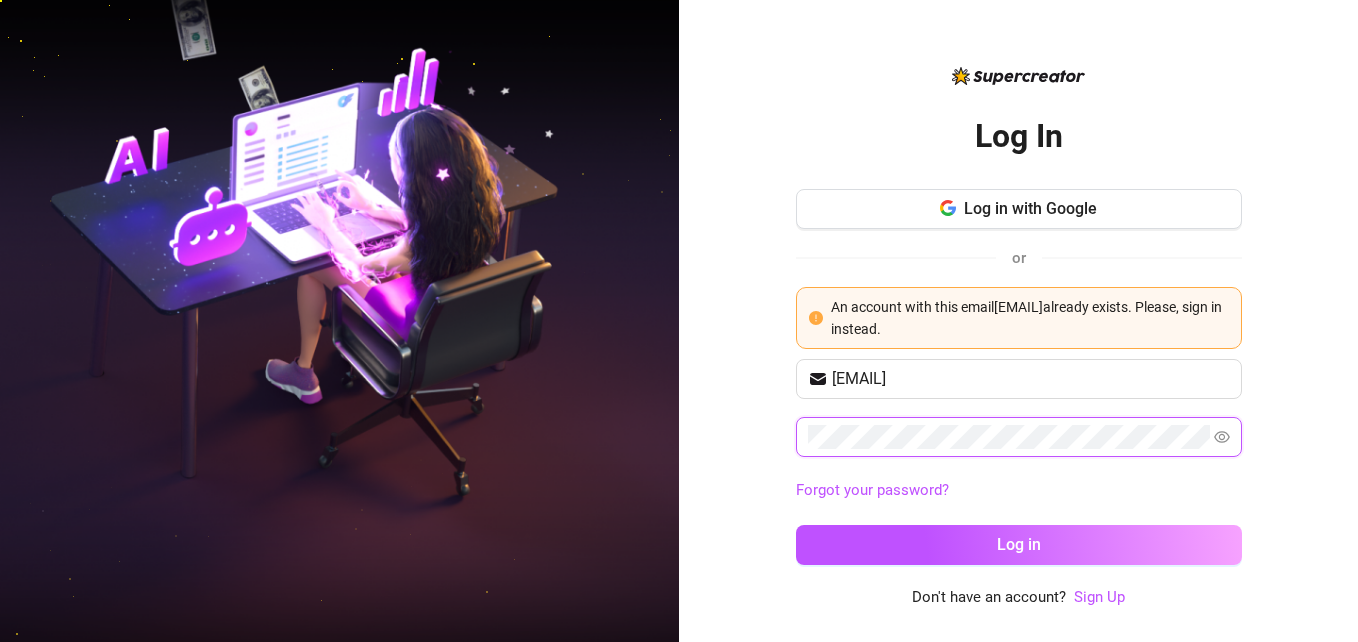 click 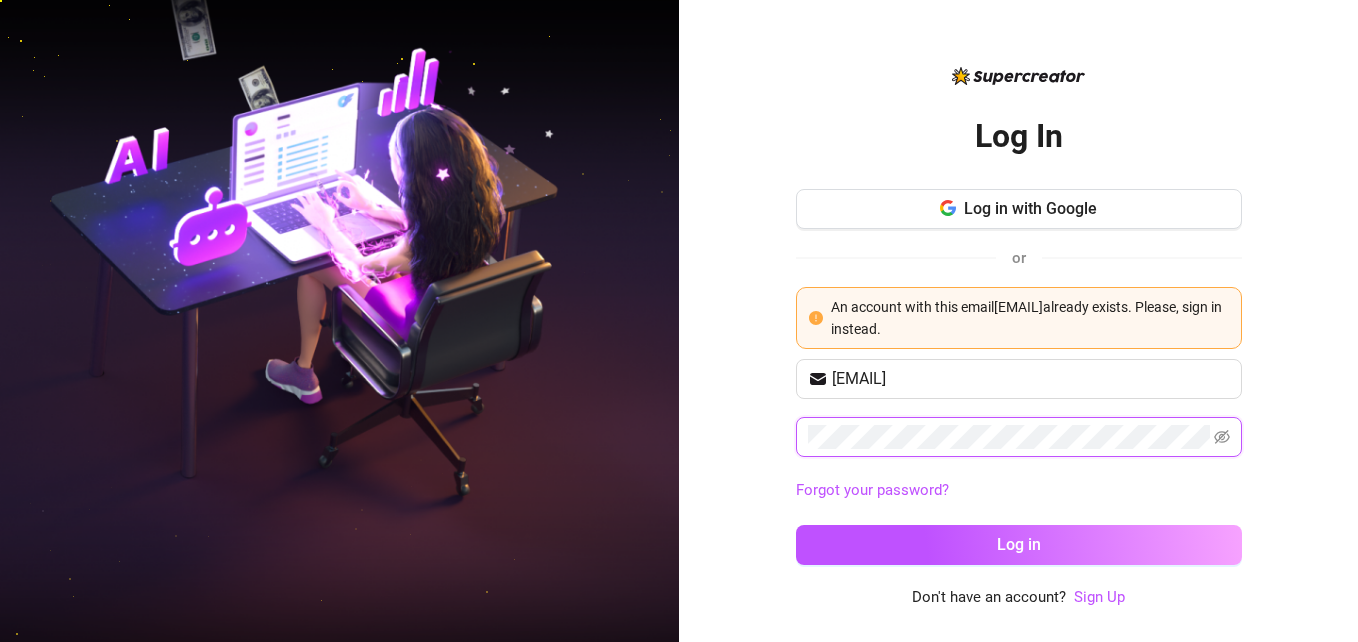click 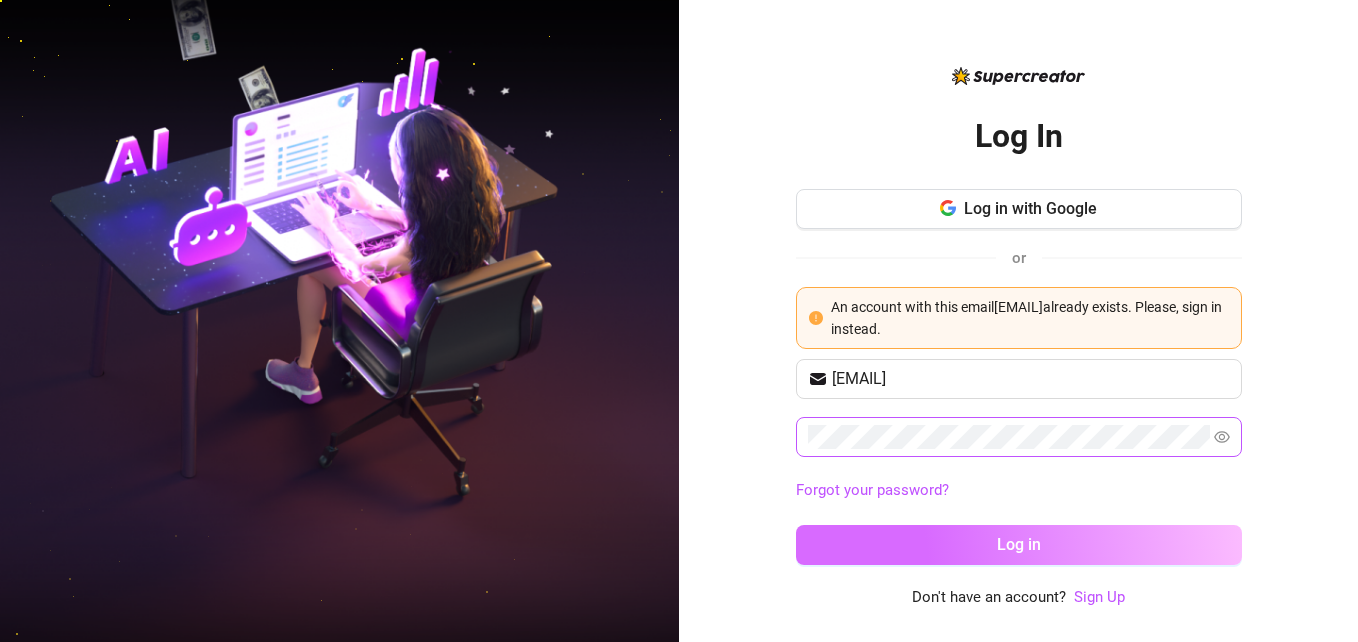 click on "Log in" at bounding box center [1019, 545] 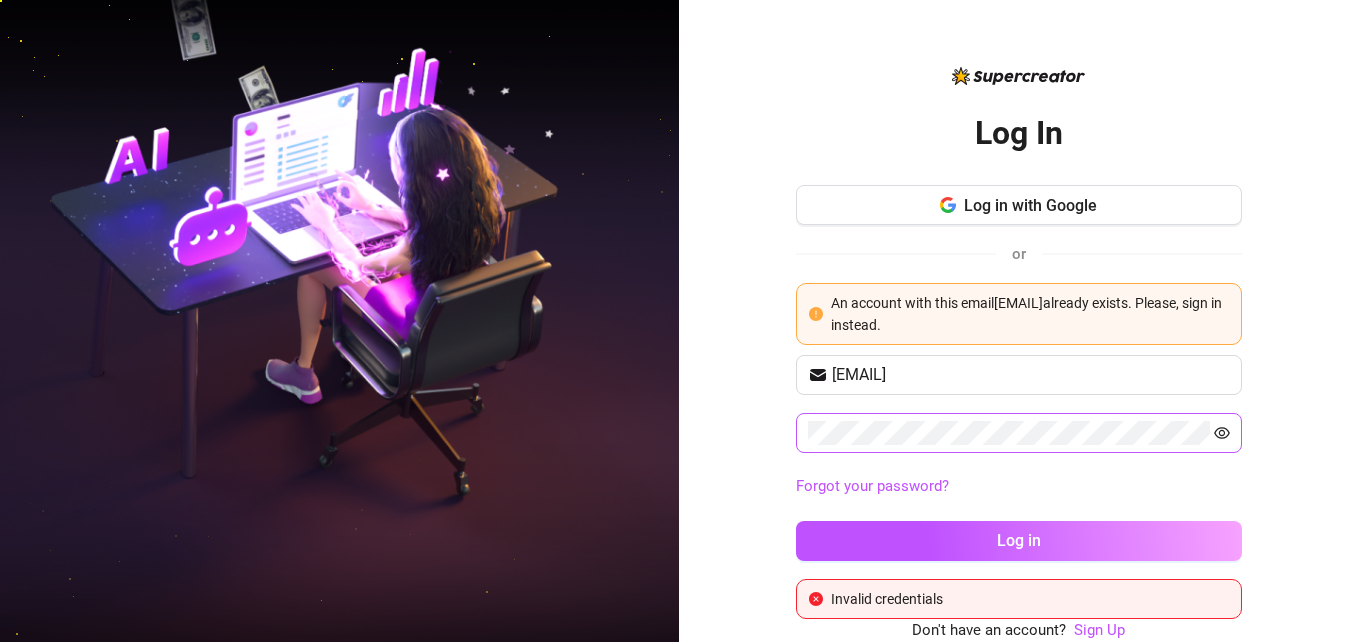 click 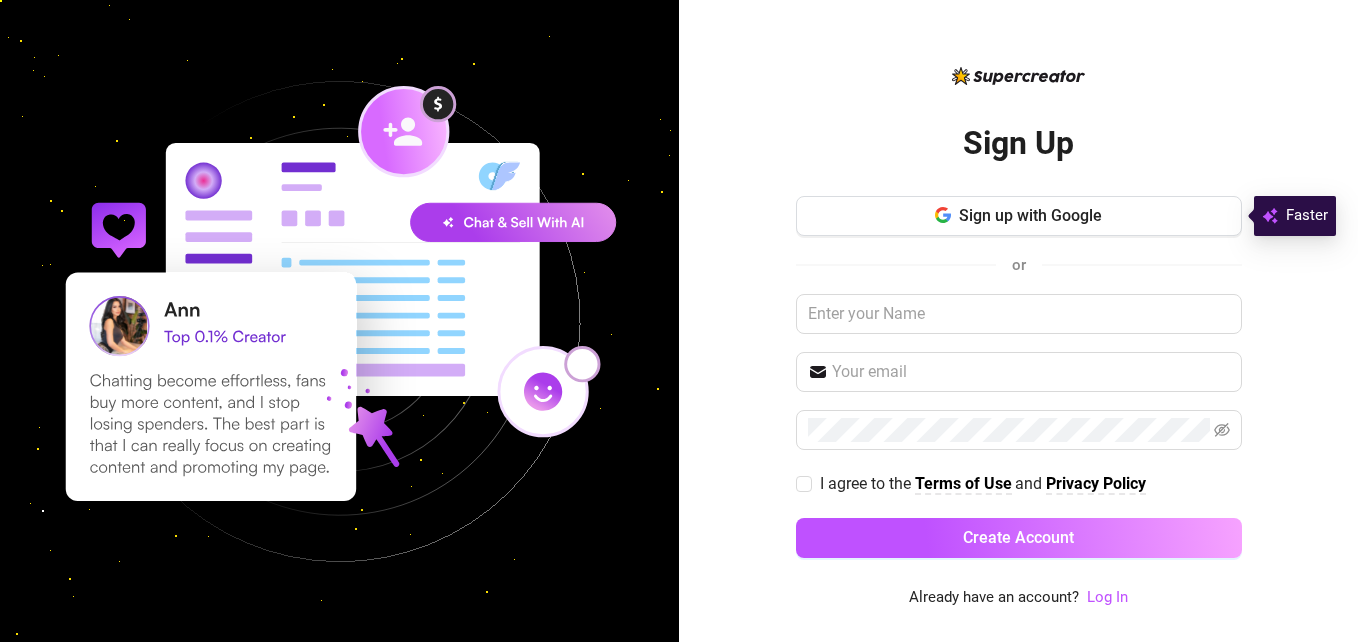 scroll, scrollTop: 0, scrollLeft: 0, axis: both 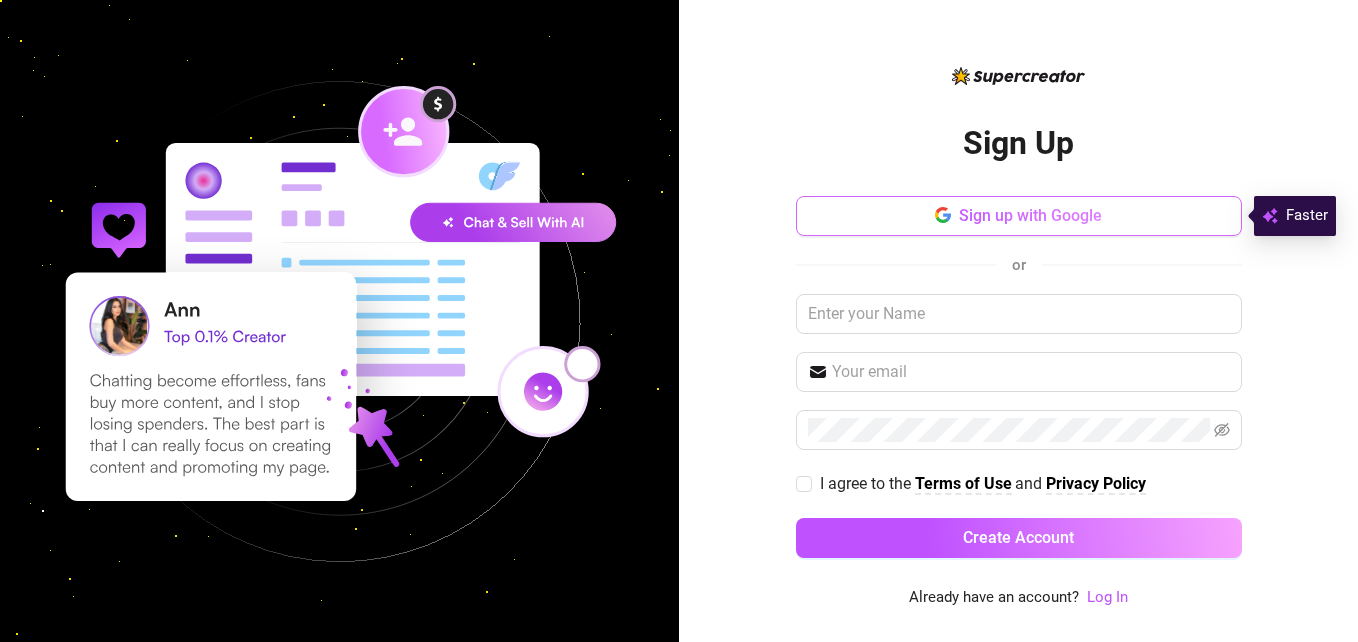 click on "Sign up with Google" at bounding box center (1030, 215) 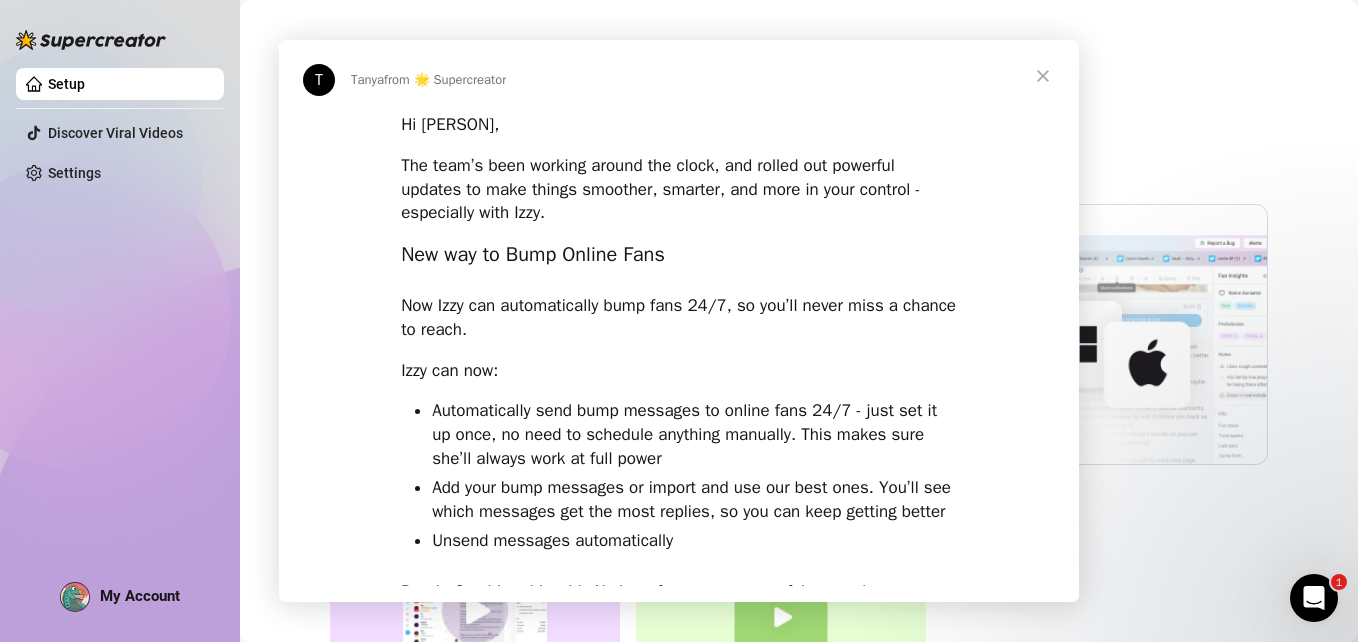 scroll, scrollTop: 0, scrollLeft: 0, axis: both 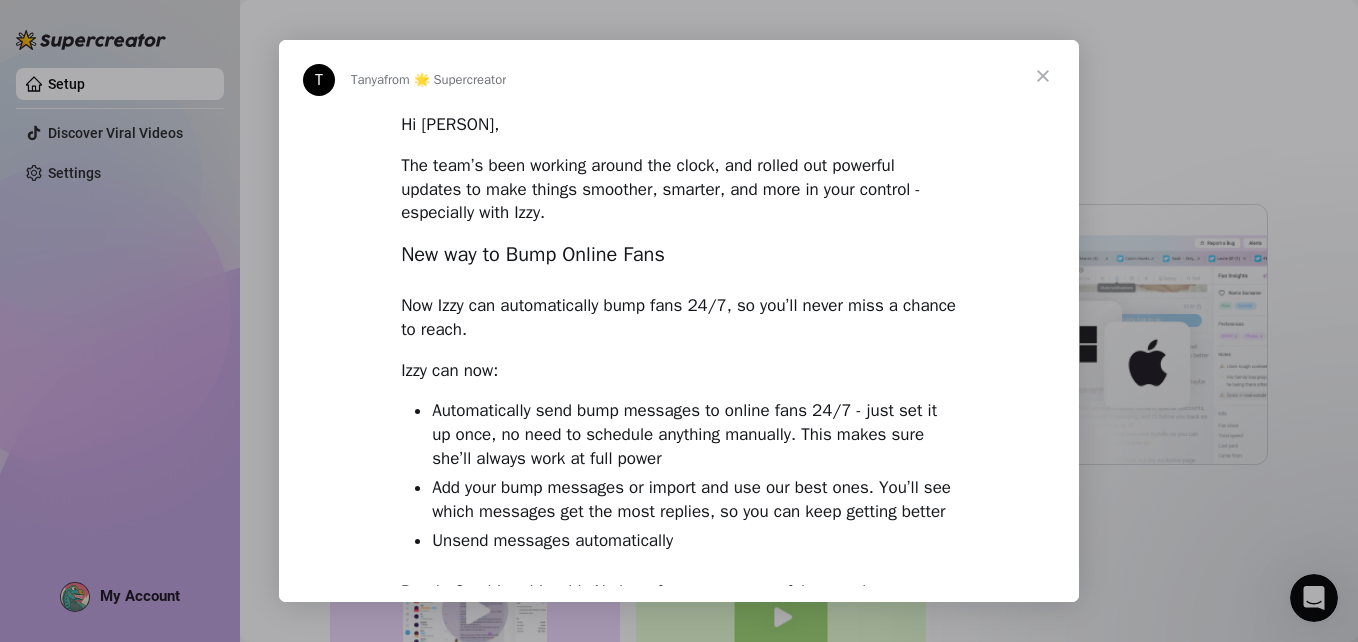 click at bounding box center [1043, 76] 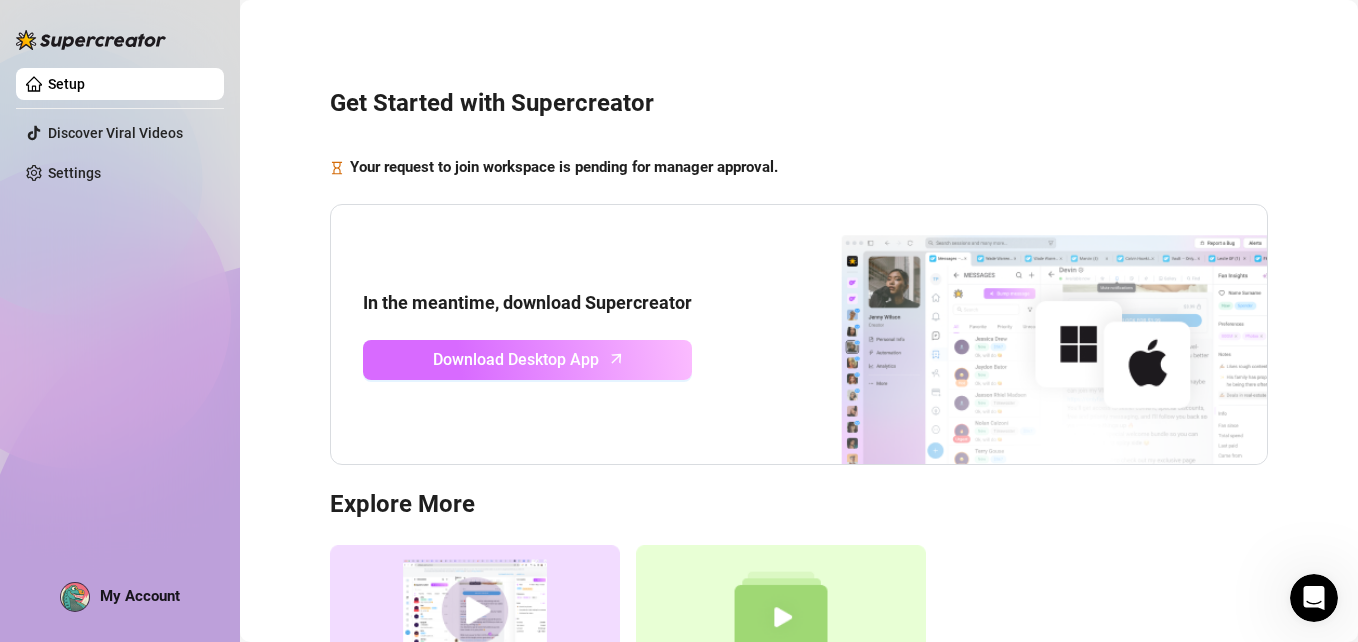 click on "Download Desktop App" at bounding box center (516, 359) 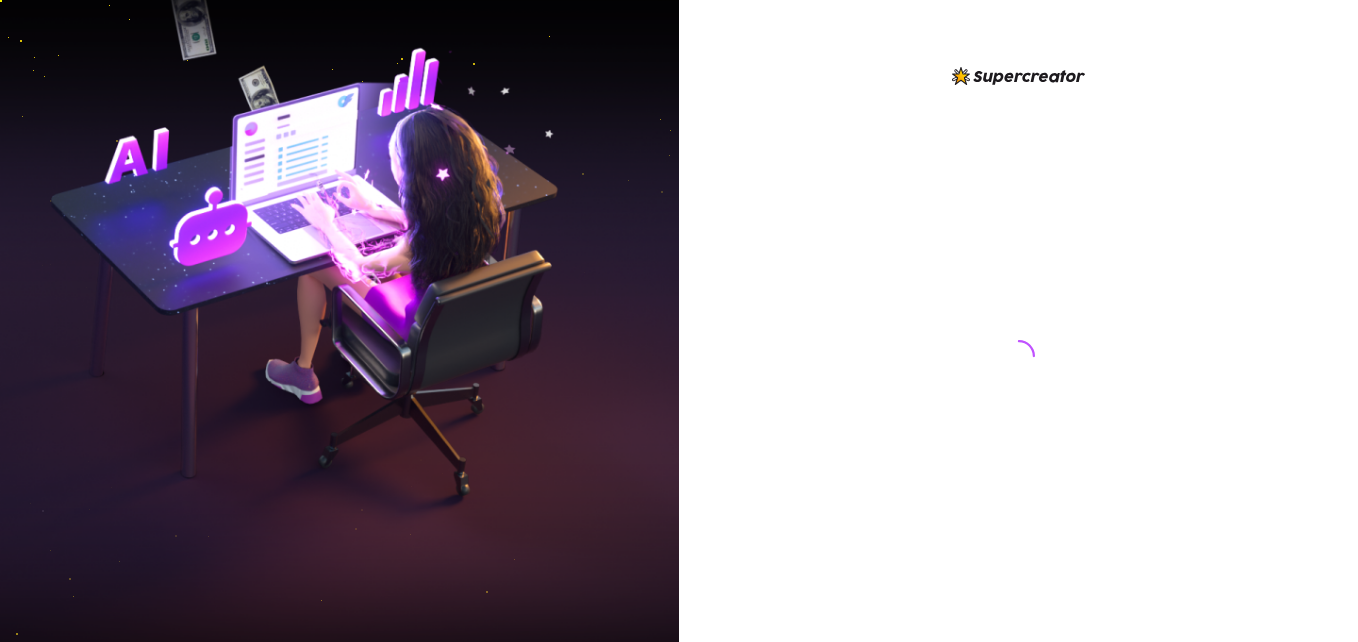 scroll, scrollTop: 0, scrollLeft: 0, axis: both 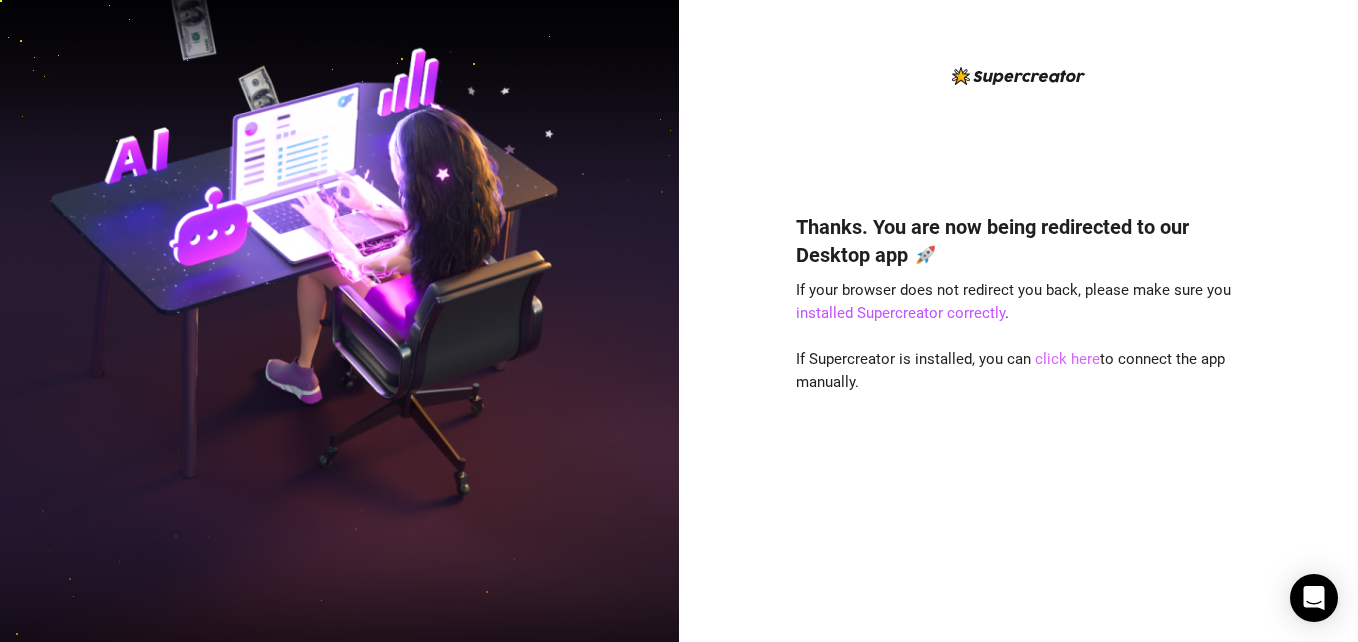 click on "click here" at bounding box center [1067, 359] 